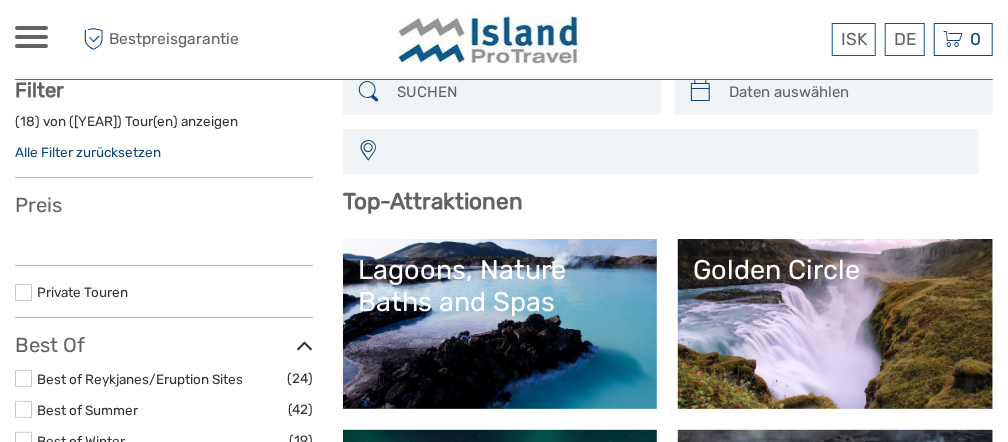 scroll, scrollTop: 200, scrollLeft: 0, axis: vertical 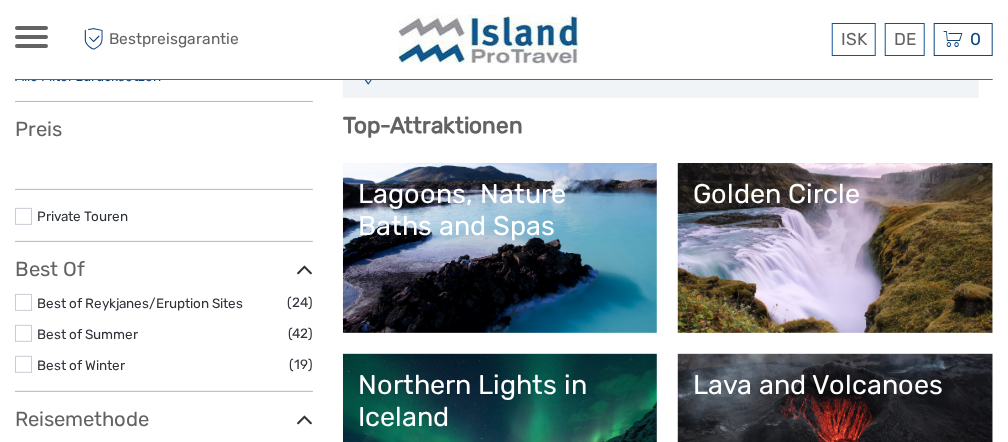 click on "Lagoons, Nature Baths and Spas" at bounding box center (500, 210) 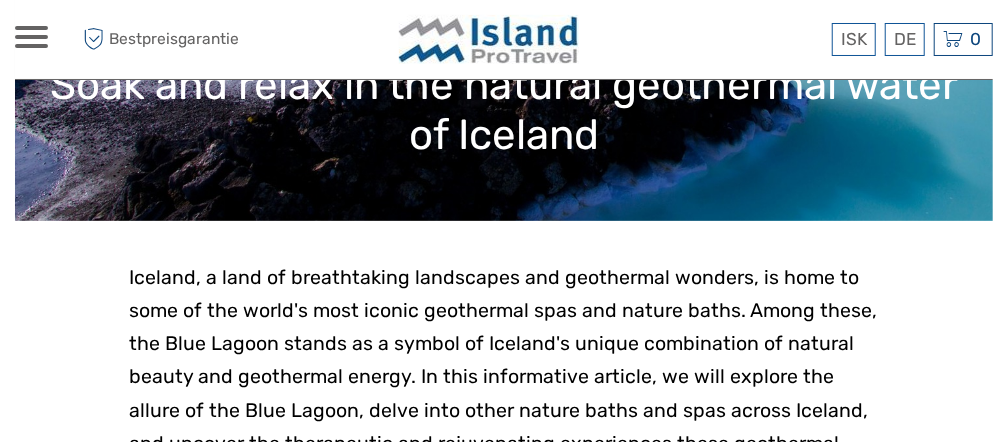 scroll, scrollTop: 400, scrollLeft: 0, axis: vertical 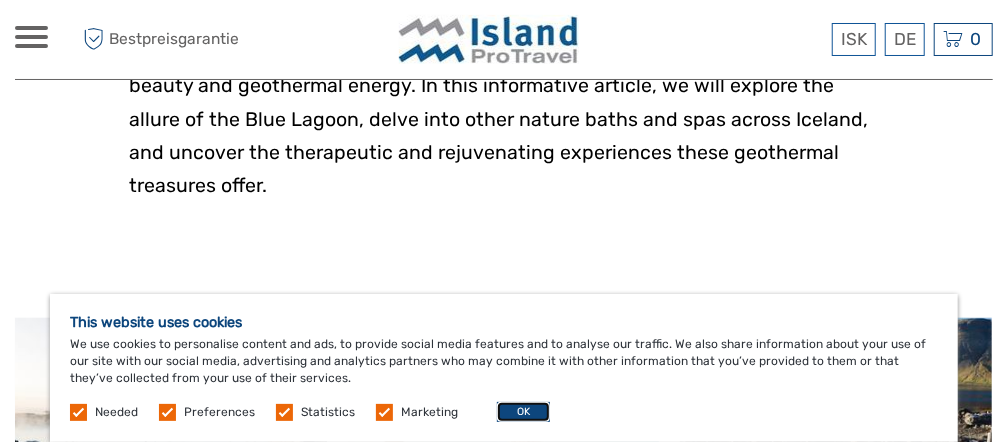 click on "OK" at bounding box center (523, 412) 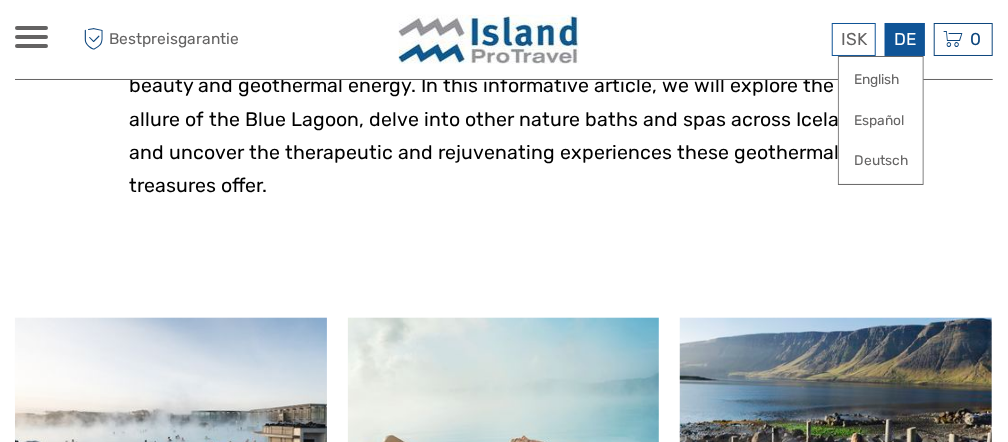 click on "DE
English
Español
Deutsch" at bounding box center (905, 39) 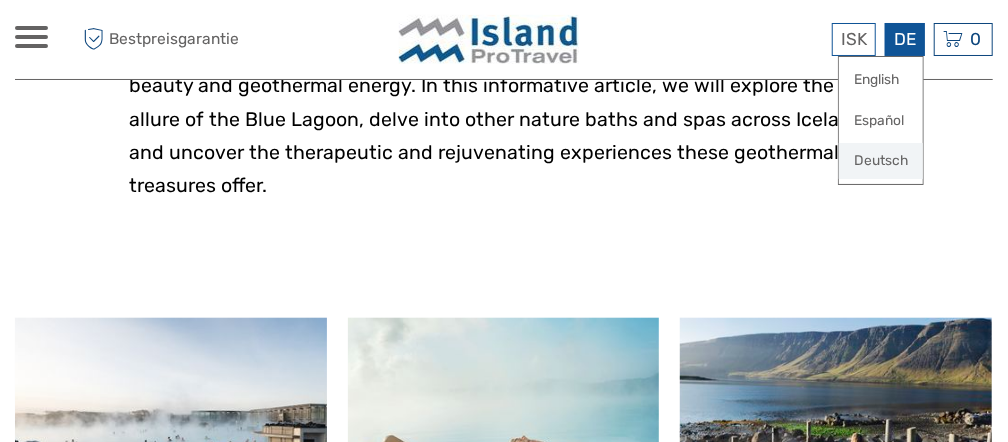 click on "Deutsch" at bounding box center [881, 161] 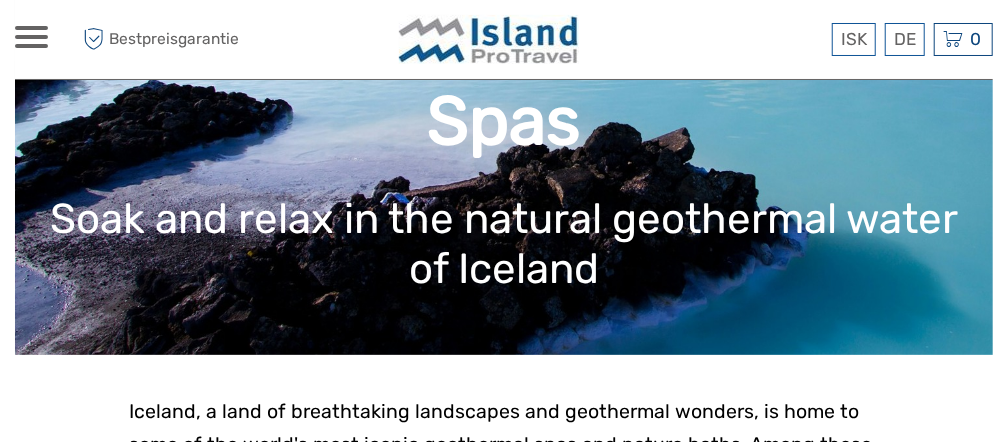 scroll, scrollTop: 200, scrollLeft: 0, axis: vertical 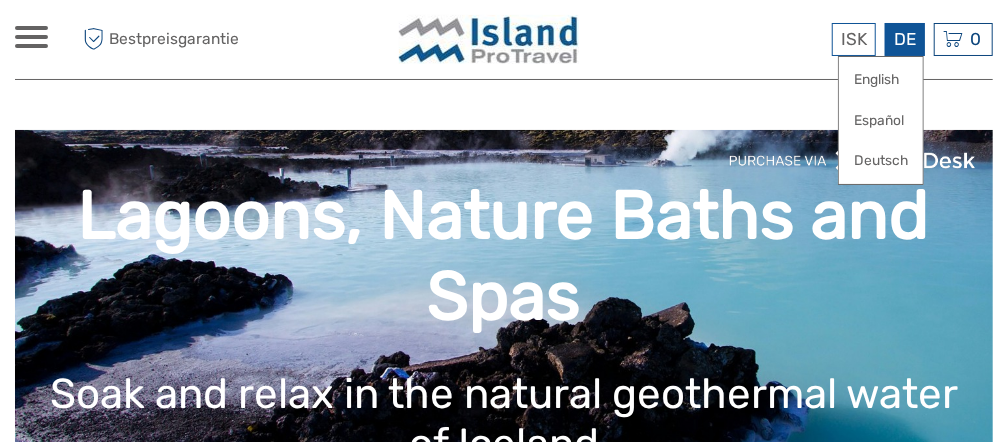 click on "DE
English
Español
Deutsch" at bounding box center [905, 39] 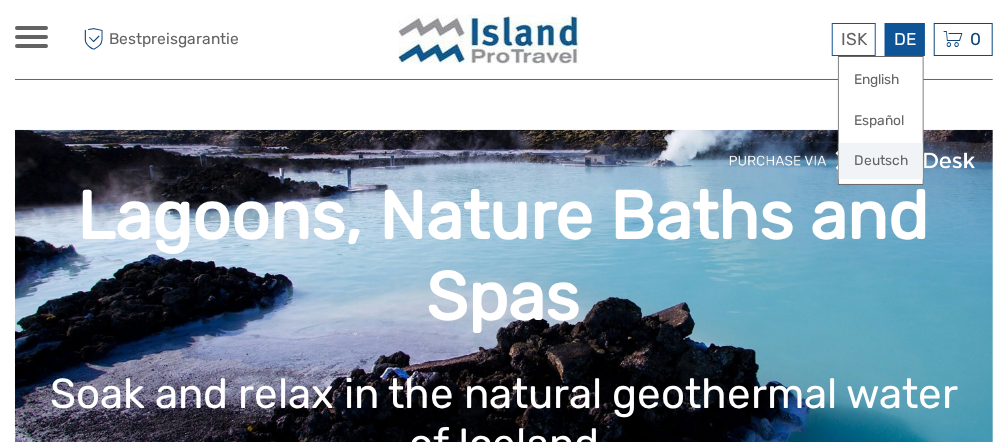 click on "Deutsch" at bounding box center (881, 161) 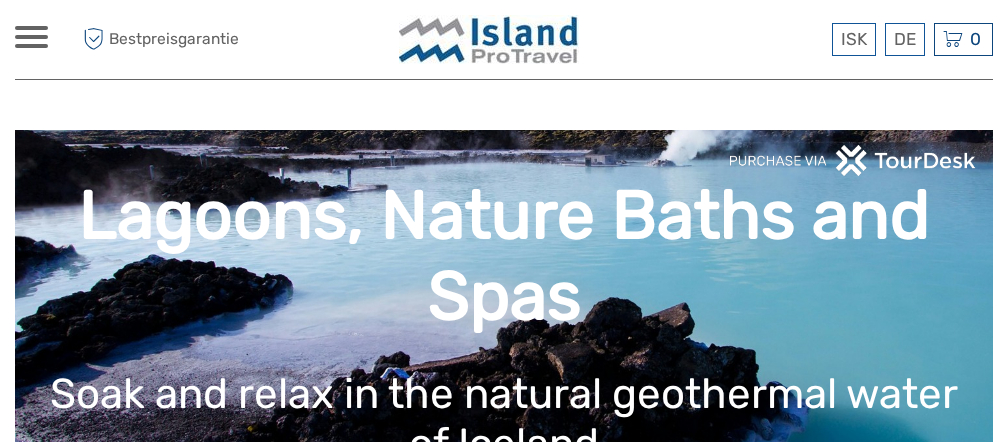 scroll, scrollTop: 0, scrollLeft: 0, axis: both 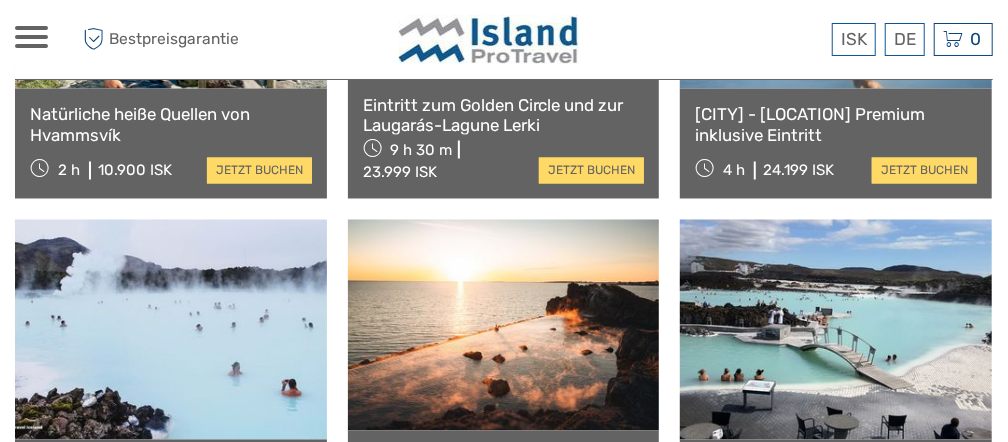 click on "Natürliche heiße Quellen von Hvammsvík" at bounding box center (171, 124) 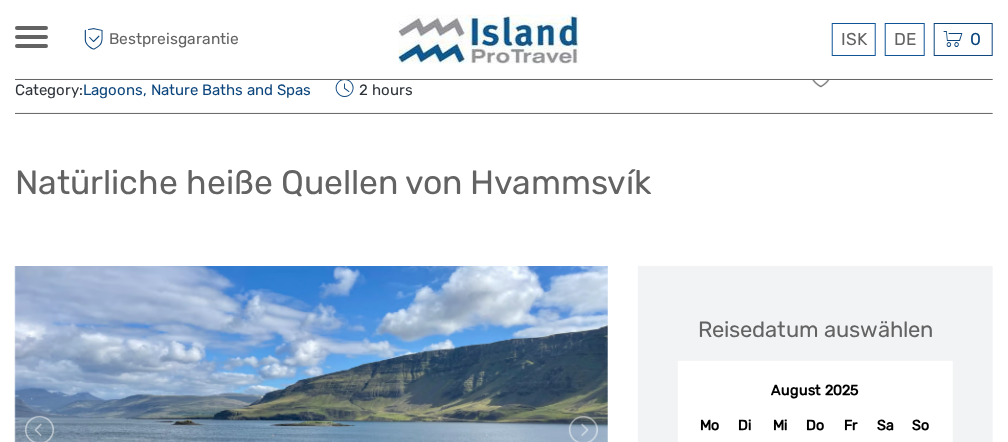 scroll, scrollTop: 198, scrollLeft: 0, axis: vertical 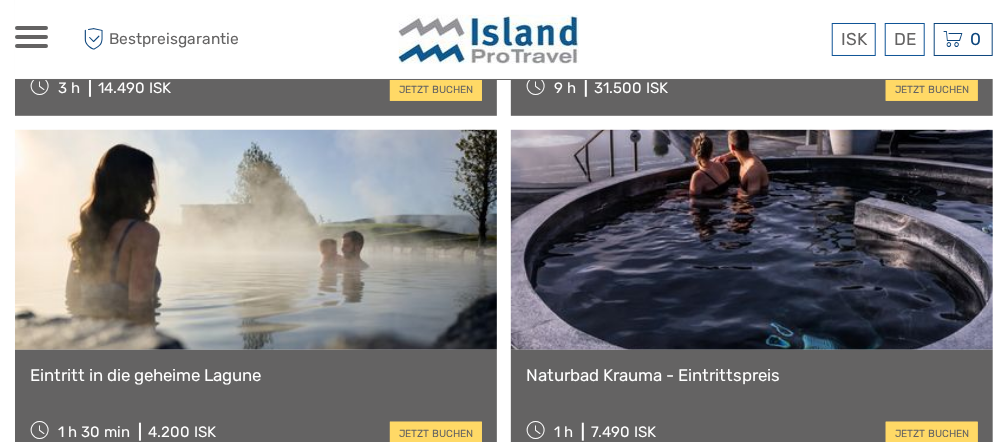 click at bounding box center [256, 240] 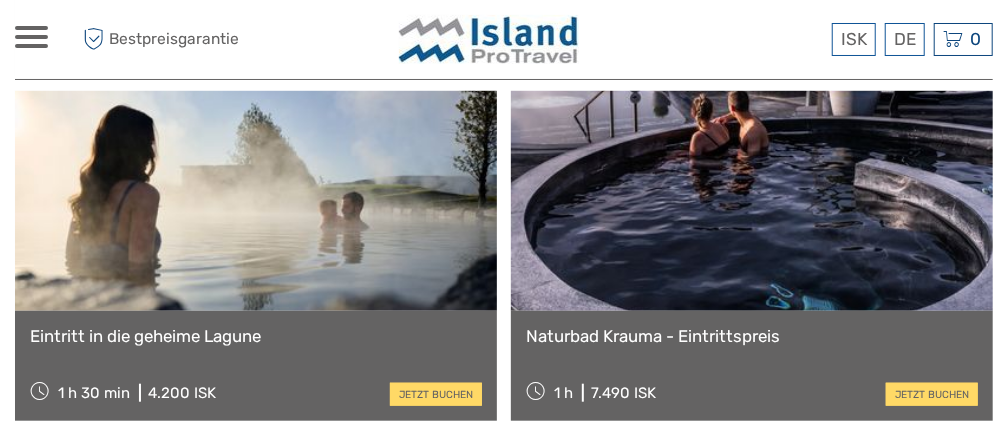 scroll, scrollTop: 3658, scrollLeft: 0, axis: vertical 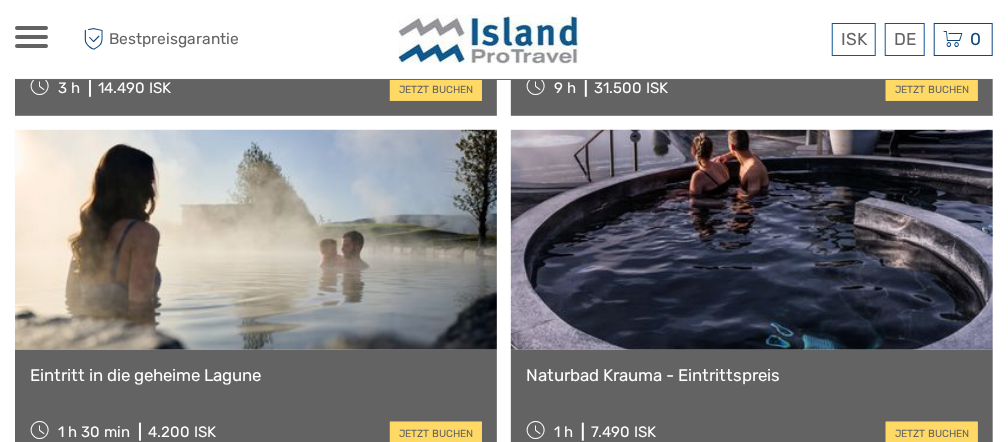 click at bounding box center (752, 240) 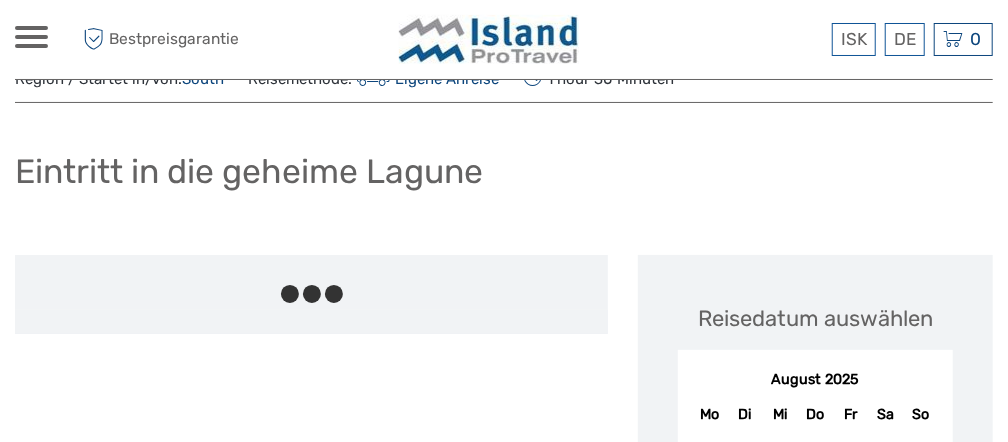 scroll, scrollTop: 200, scrollLeft: 0, axis: vertical 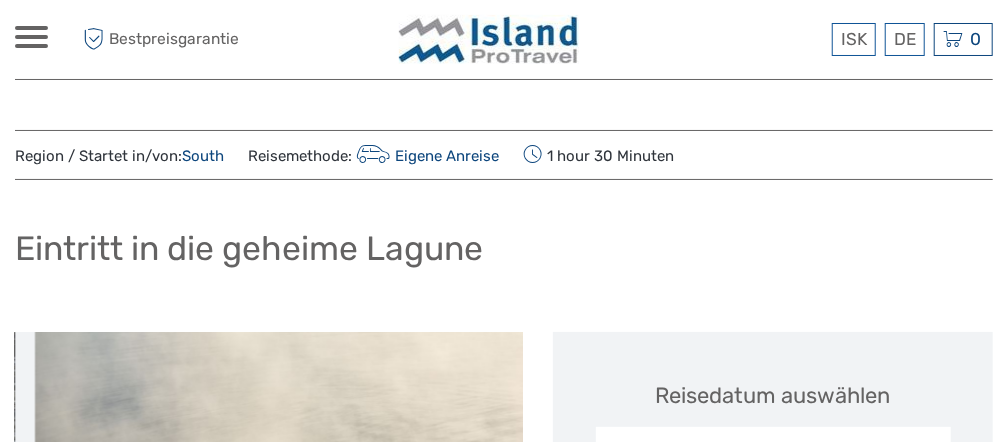 click on "1 hour 30 Minuten" at bounding box center [598, 155] 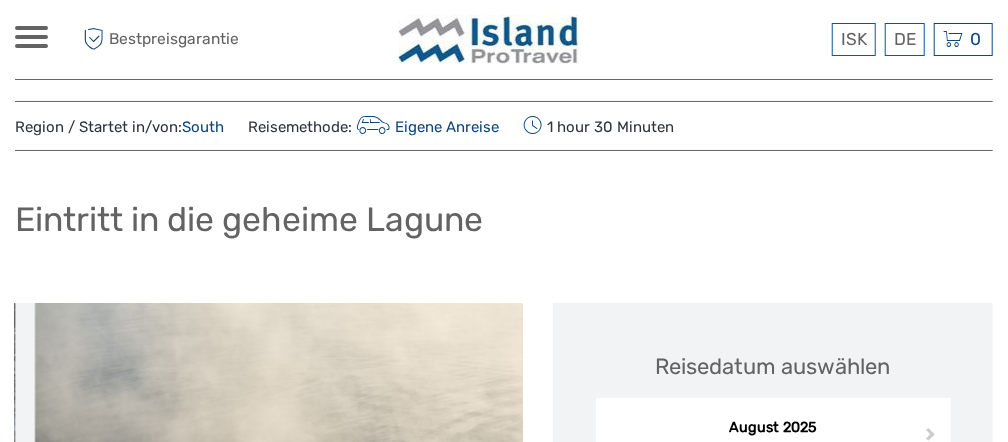scroll, scrollTop: 0, scrollLeft: 0, axis: both 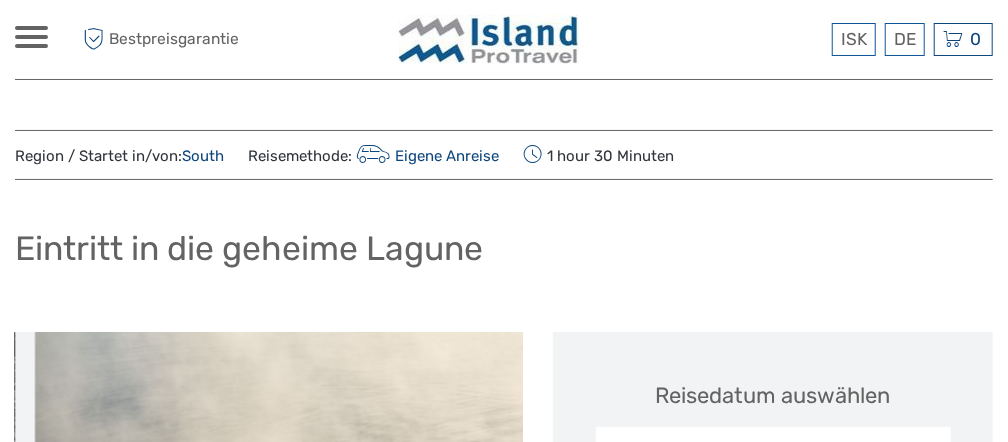 click at bounding box center (31, 37) 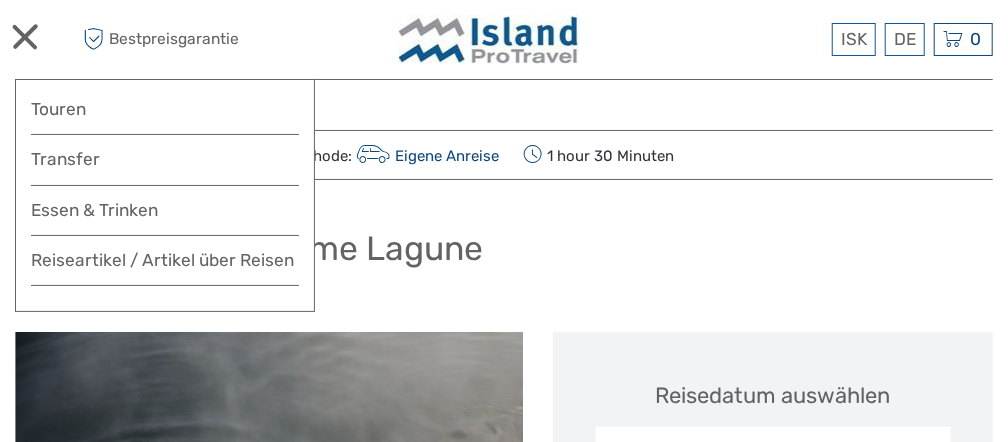 click at bounding box center [31, 37] 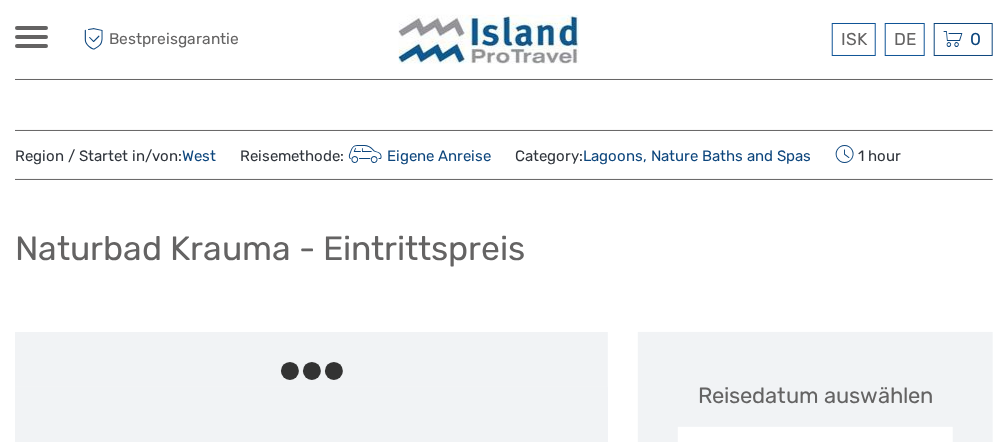 scroll, scrollTop: 47, scrollLeft: 0, axis: vertical 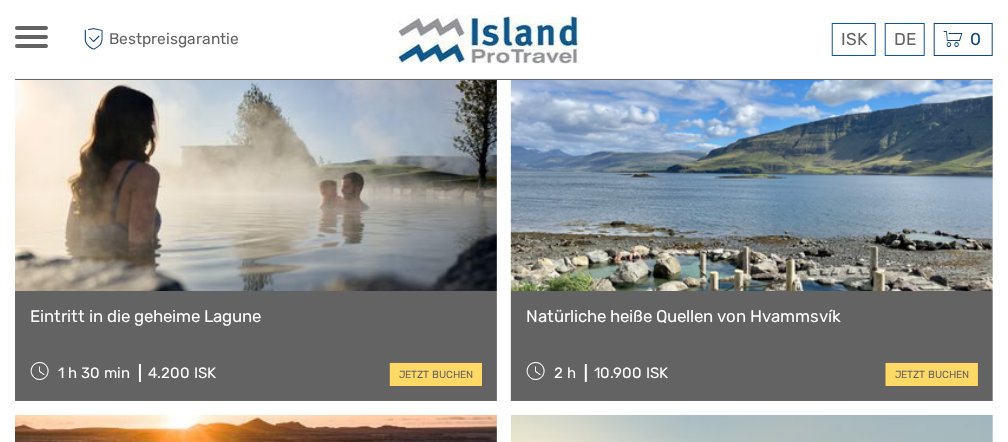 click at bounding box center (752, 181) 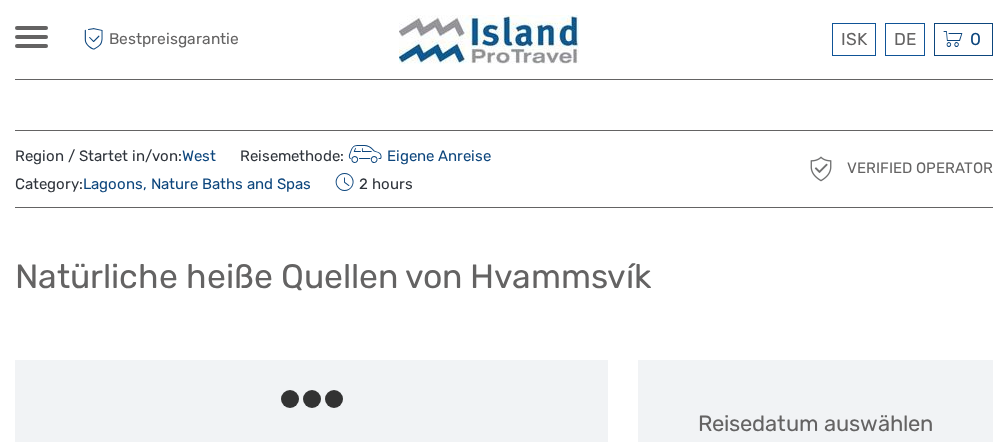 scroll, scrollTop: 0, scrollLeft: 0, axis: both 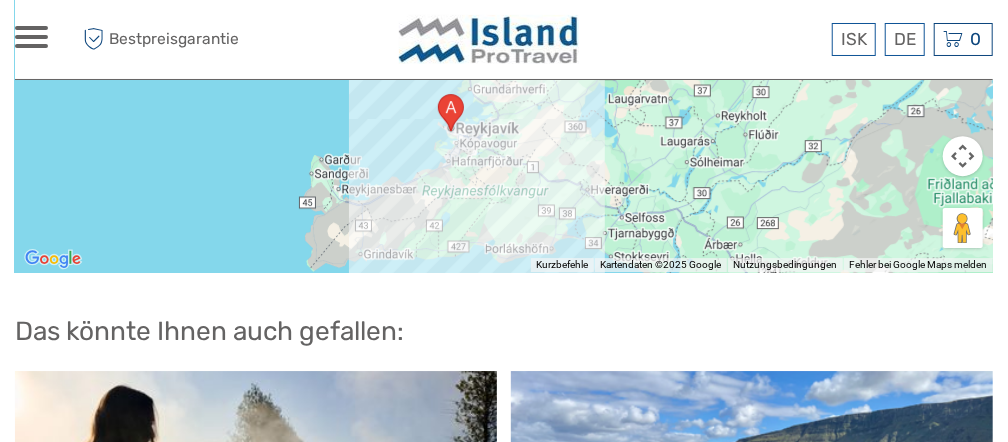 click at bounding box center [451, 112] 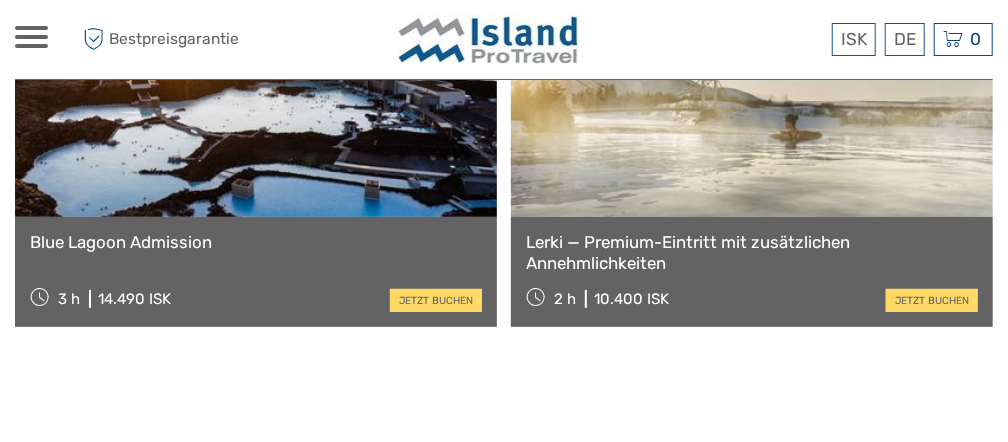 scroll, scrollTop: 3245, scrollLeft: 0, axis: vertical 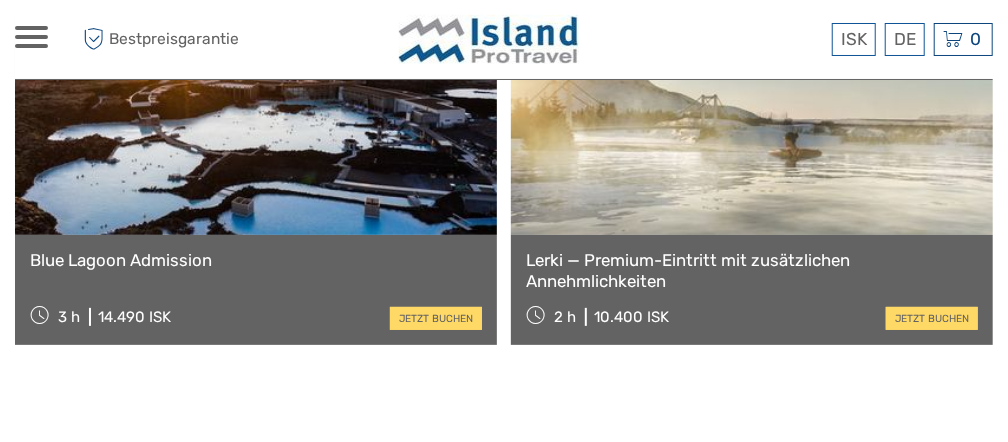 click at bounding box center (752, 125) 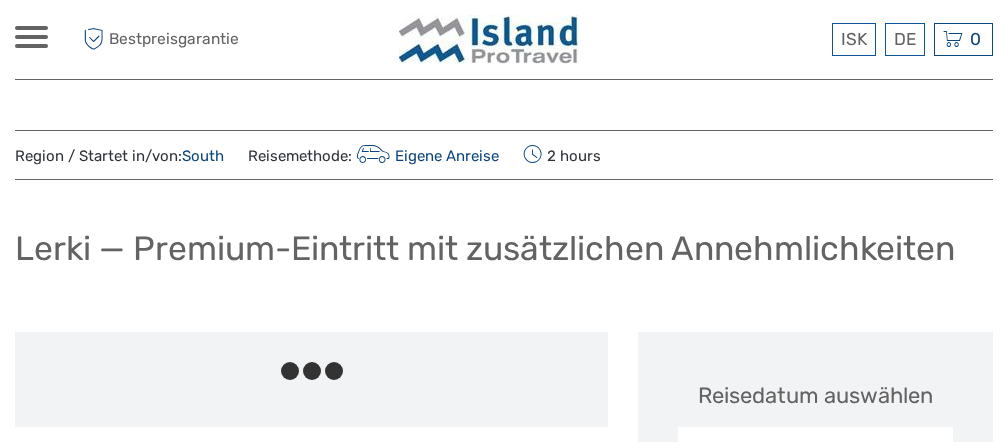 scroll, scrollTop: 0, scrollLeft: 0, axis: both 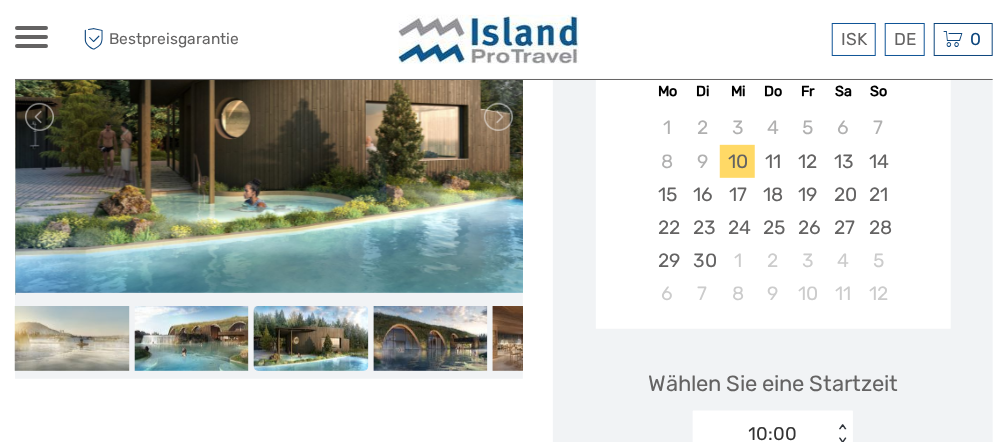 click at bounding box center (311, 338) 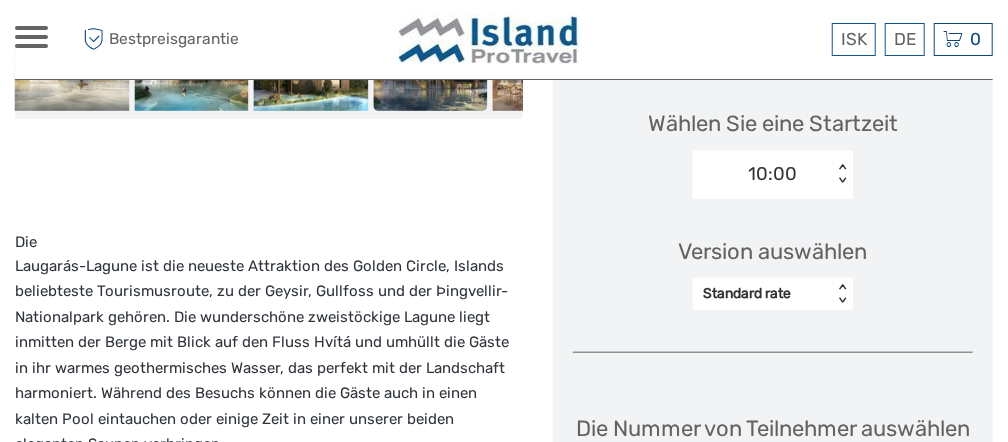 scroll, scrollTop: 700, scrollLeft: 0, axis: vertical 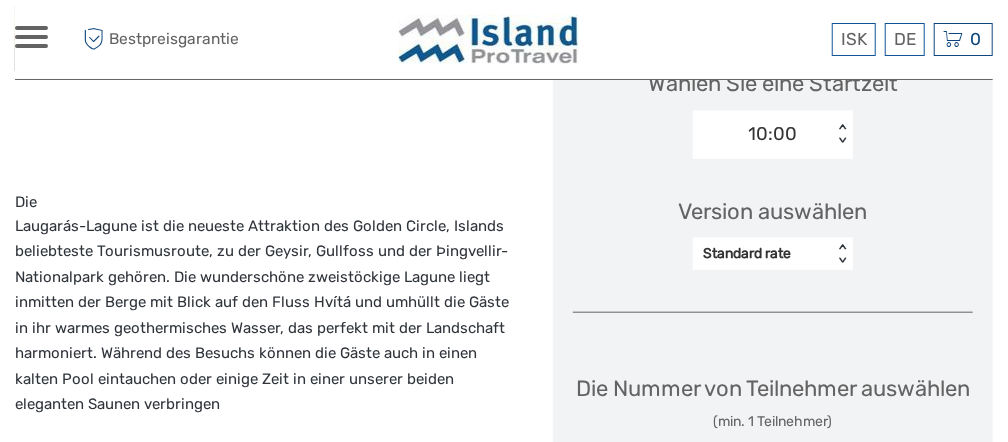 click on "Laugarás-Lagune ist die neueste Attraktion des Golden Circle, Islands beliebteste Tourismusroute, zu der Geysir, Gullfoss und der Þingvellir-Nationalpark gehören. Die wunderschöne zweistöckige Lagune liegt inmitten der Berge mit Blick auf den Fluss Hvítá und umhüllt die Gäste in ihr warmes geothermisches Wasser, das perfekt mit der Landschaft harmoniert. Während des Besuchs können die Gäste auch in einen kalten Pool eintauchen oder einige Zeit in einer unserer beiden eleganten Saunen verbringen" at bounding box center [269, 316] 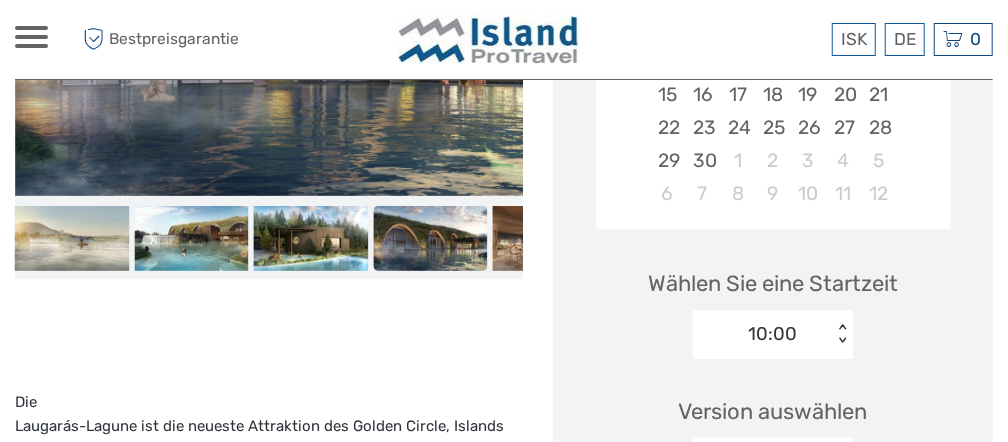 scroll, scrollTop: 800, scrollLeft: 0, axis: vertical 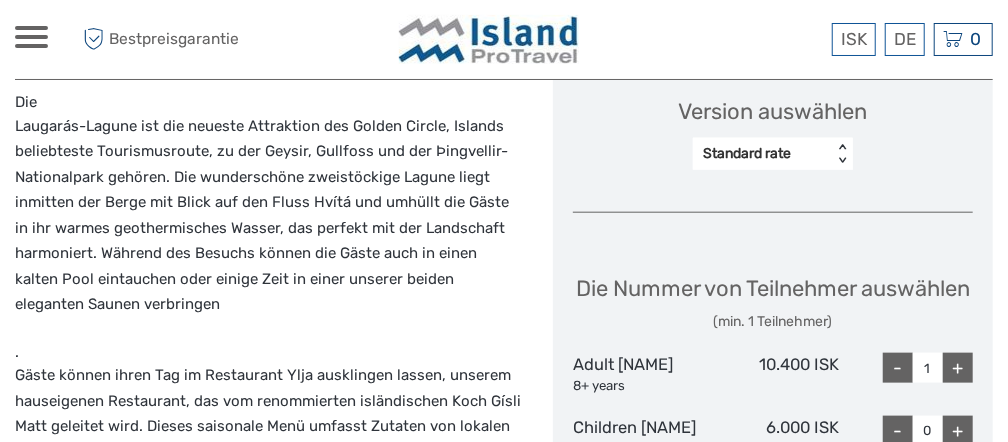 copy on "Die  Laugarás-Lagune ist die neueste Attraktion des Golden Circle, Islands beliebteste Tourismusroute, zu der Geysir, Gullfoss und der Þingvellir-Nationalpark gehören. Die wunderschöne zweistöckige Lagune liegt inmitten der Berge mit Blick auf den Fluss Hvítá und umhüllt die Gäste in ihr warmes geothermisches Wasser, das perfekt mit der Landschaft harmoniert. Während des Besuchs können die Gäste auch in einen kalten Pool eintauchen oder einige Zeit in einer unserer beiden eleganten Saunen verbringen" 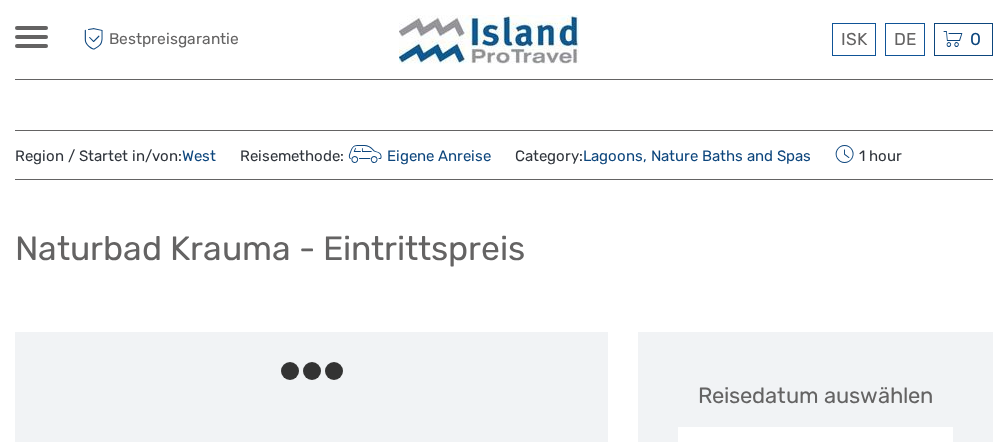 scroll, scrollTop: 3229, scrollLeft: 0, axis: vertical 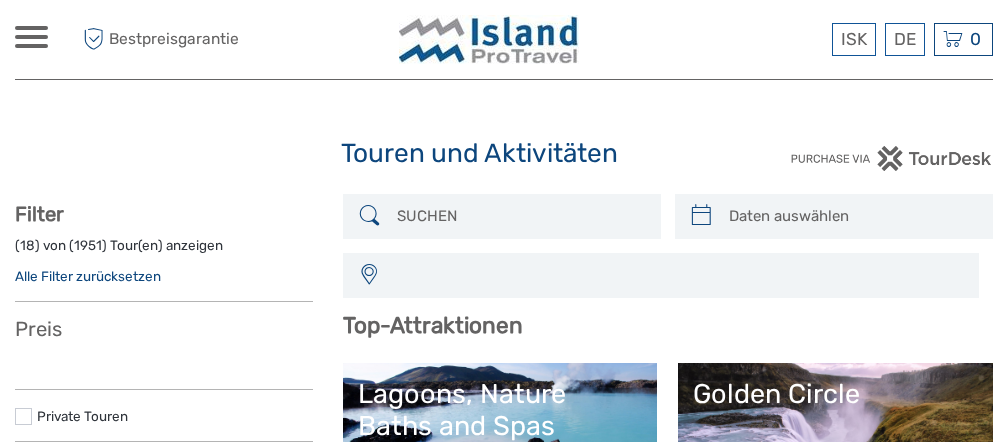select 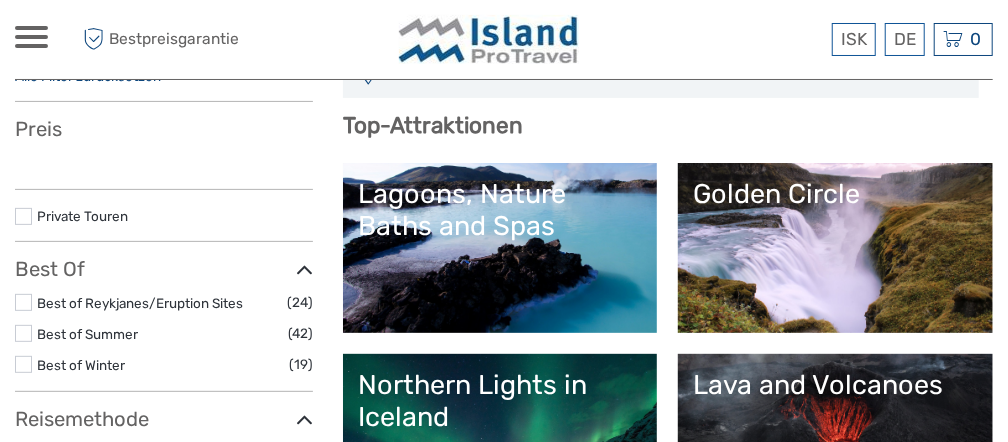 scroll, scrollTop: 0, scrollLeft: 0, axis: both 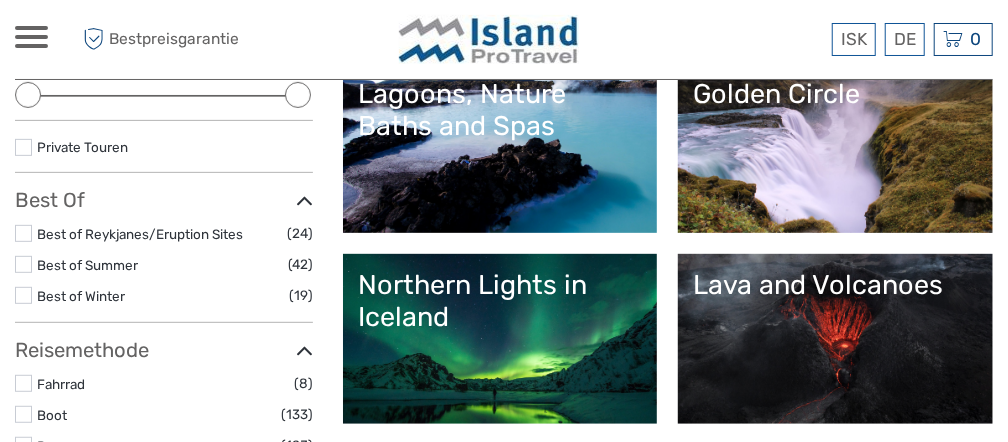 click on "Northern Lights in Iceland" at bounding box center (500, 339) 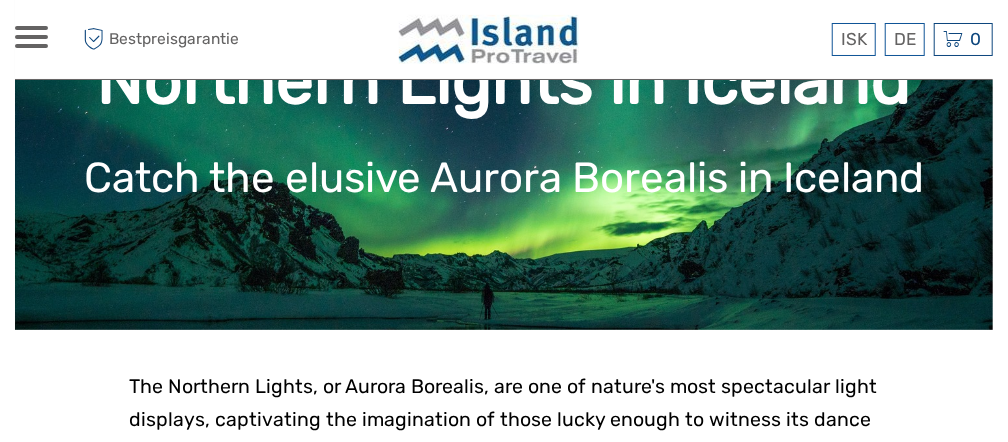 scroll, scrollTop: 400, scrollLeft: 0, axis: vertical 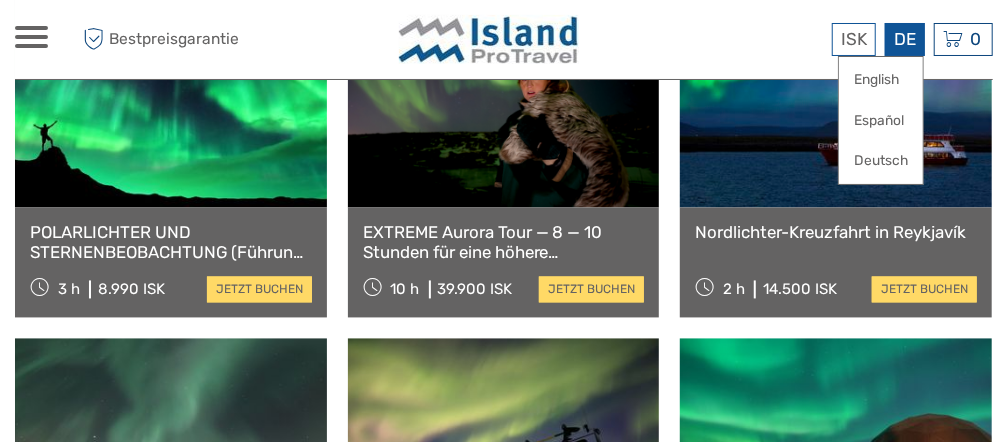 click on "DE
English
Español
Deutsch" at bounding box center [905, 39] 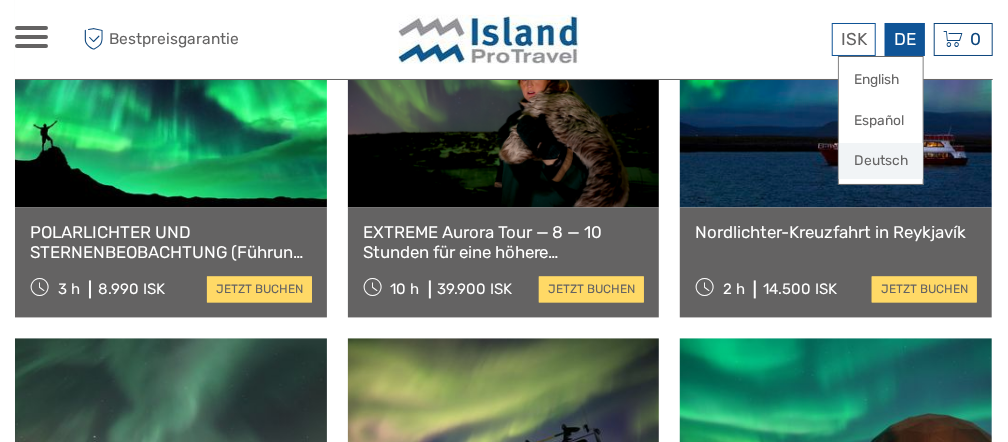 click on "Deutsch" at bounding box center [881, 161] 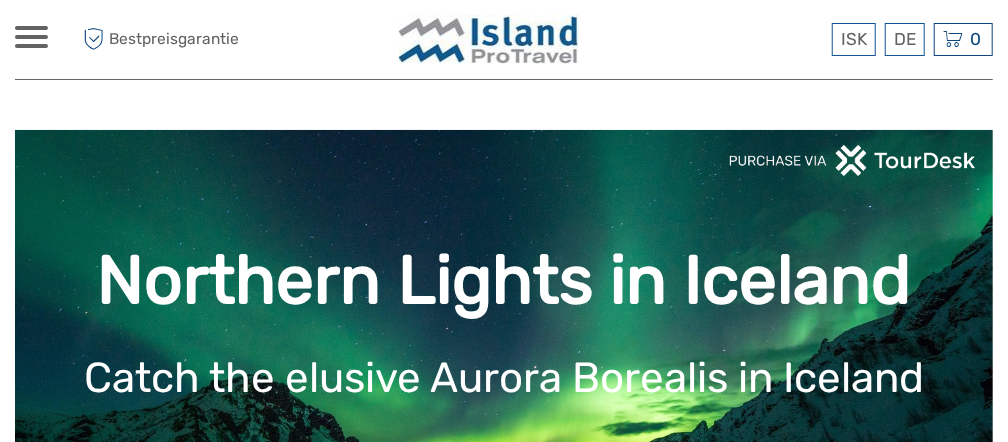 scroll, scrollTop: 130, scrollLeft: 0, axis: vertical 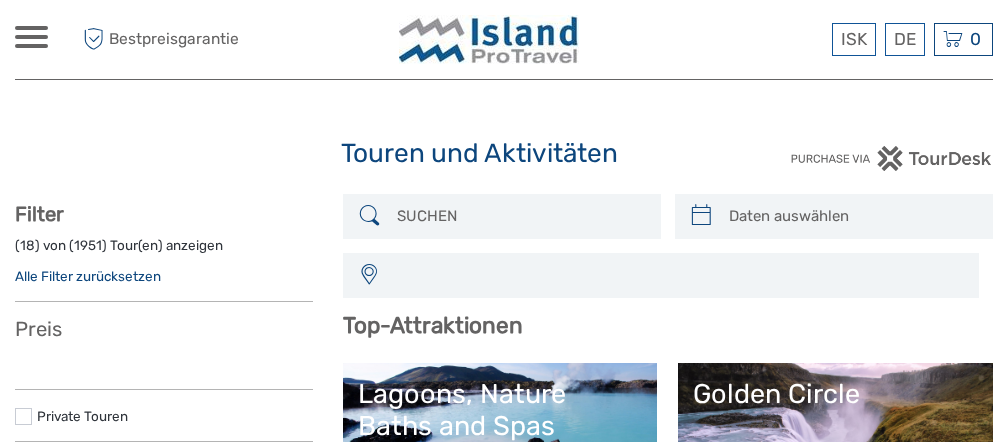 select 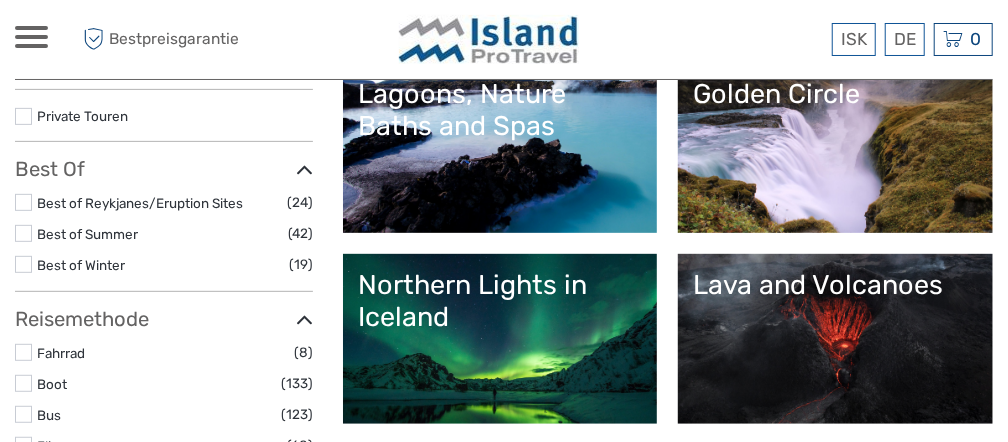 select 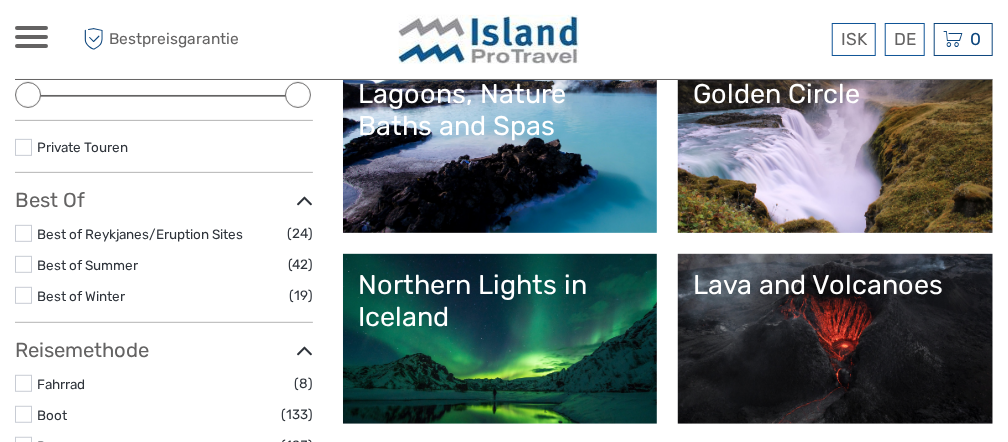scroll, scrollTop: 0, scrollLeft: 0, axis: both 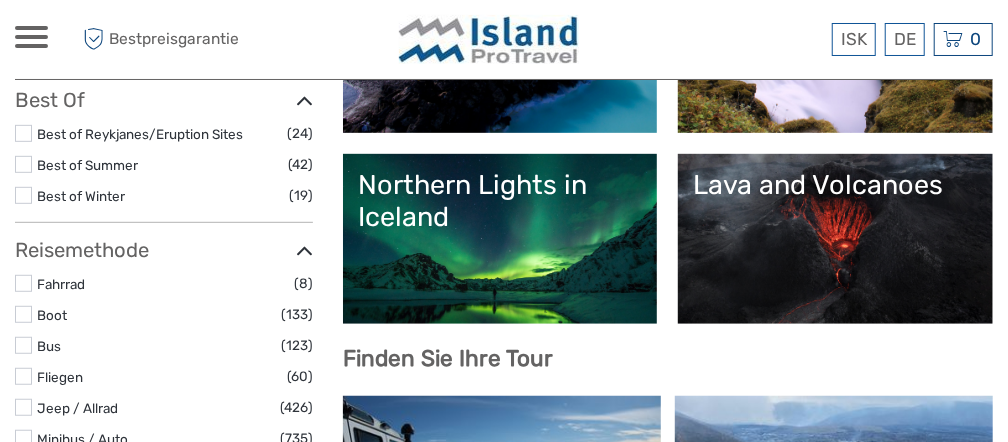 click on "Lava and Volcanoes" at bounding box center [835, 185] 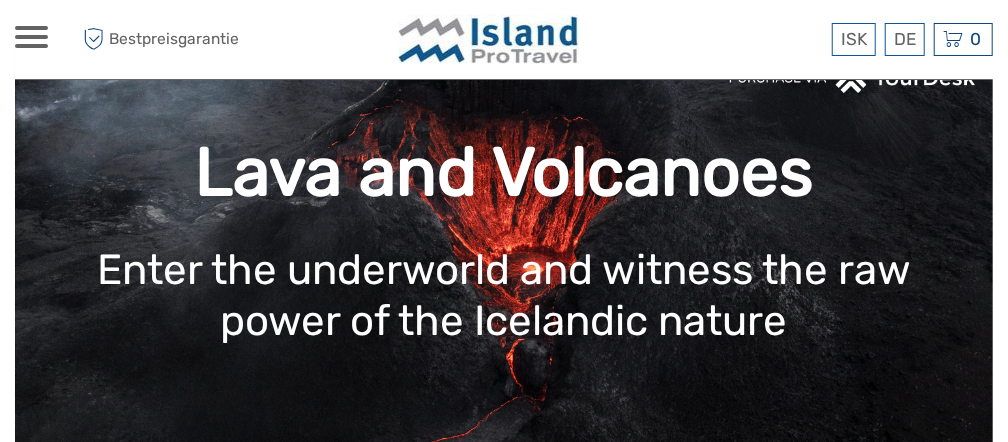 scroll, scrollTop: 200, scrollLeft: 0, axis: vertical 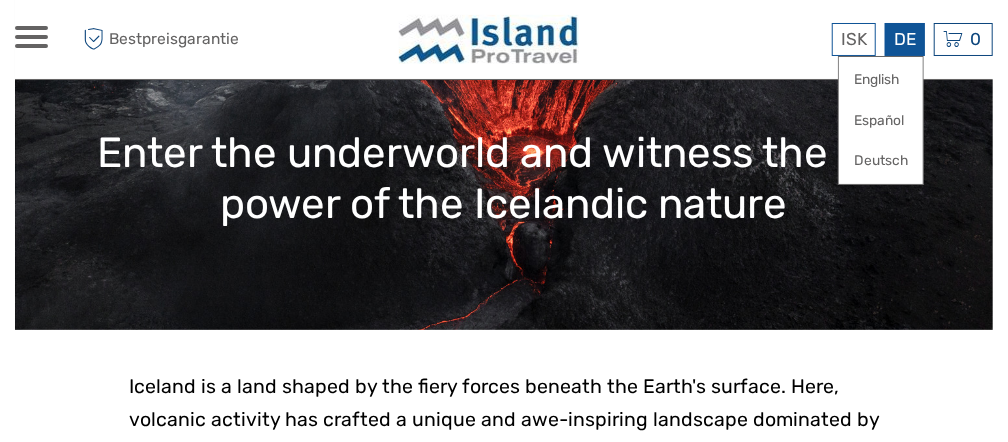 click on "DE
English
Español
Deutsch" at bounding box center (905, 39) 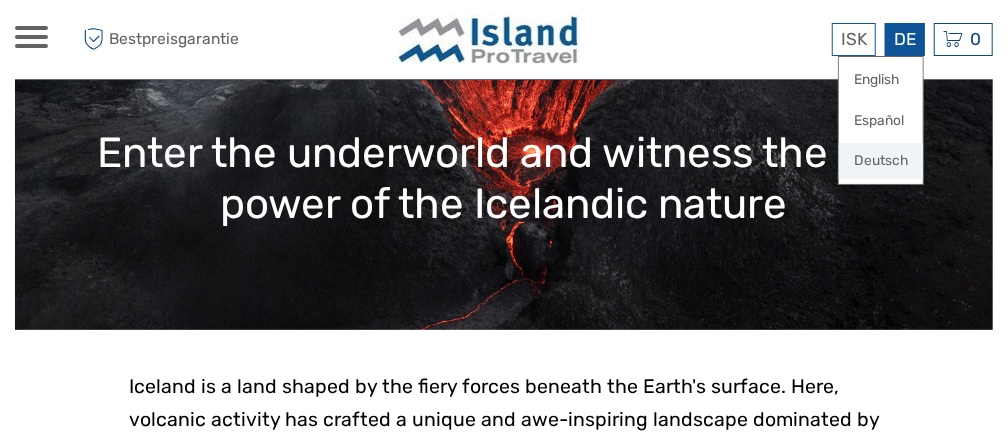 click on "Deutsch" at bounding box center [881, 161] 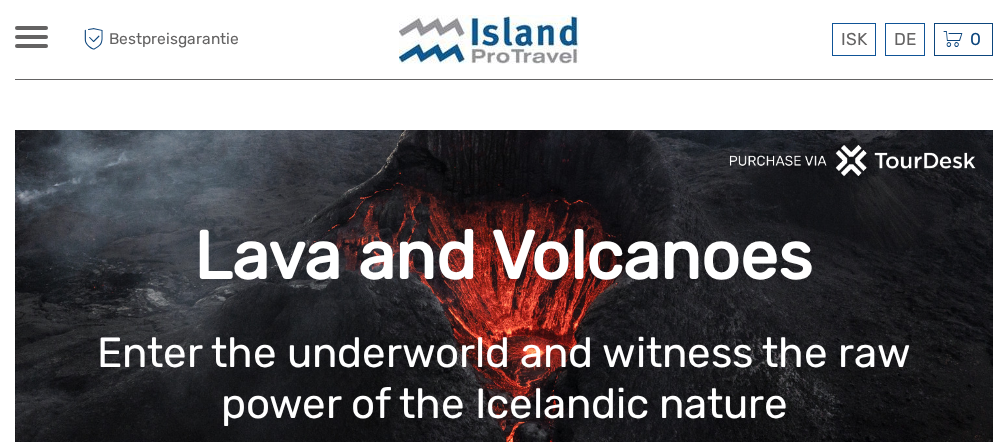scroll, scrollTop: 0, scrollLeft: 0, axis: both 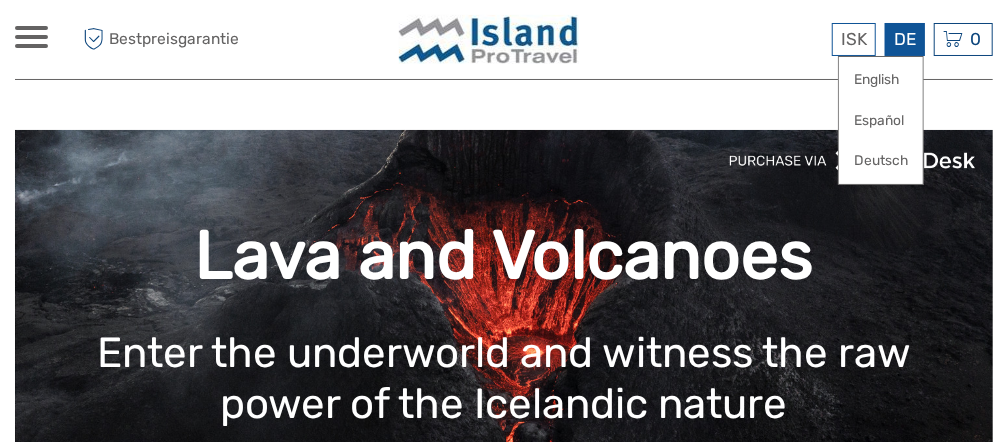 click on "DE
English
Español
Deutsch" at bounding box center (905, 39) 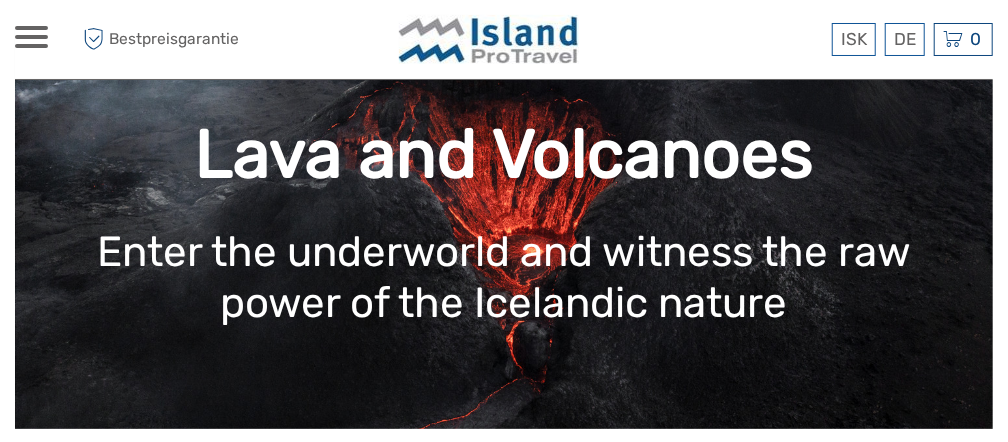 scroll, scrollTop: 99, scrollLeft: 0, axis: vertical 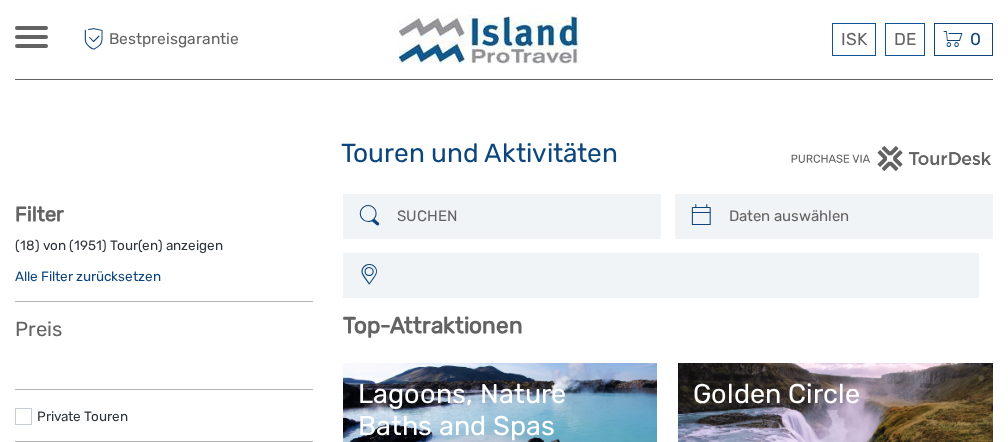 select 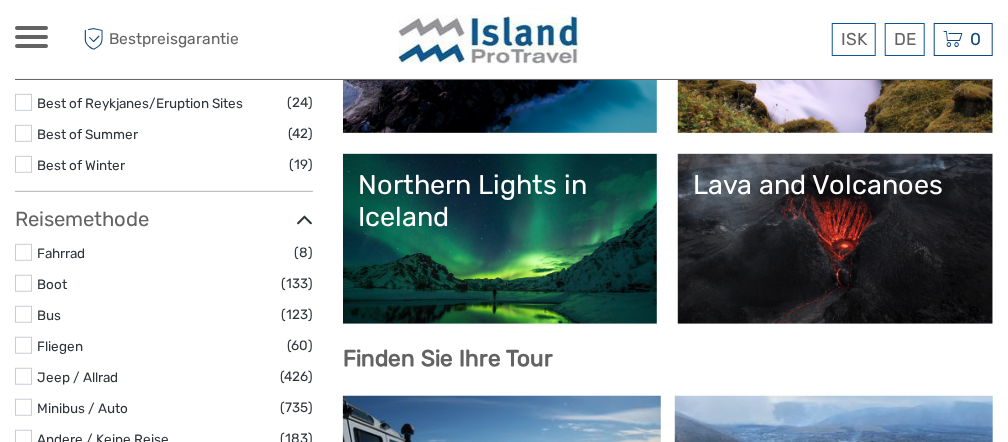 select 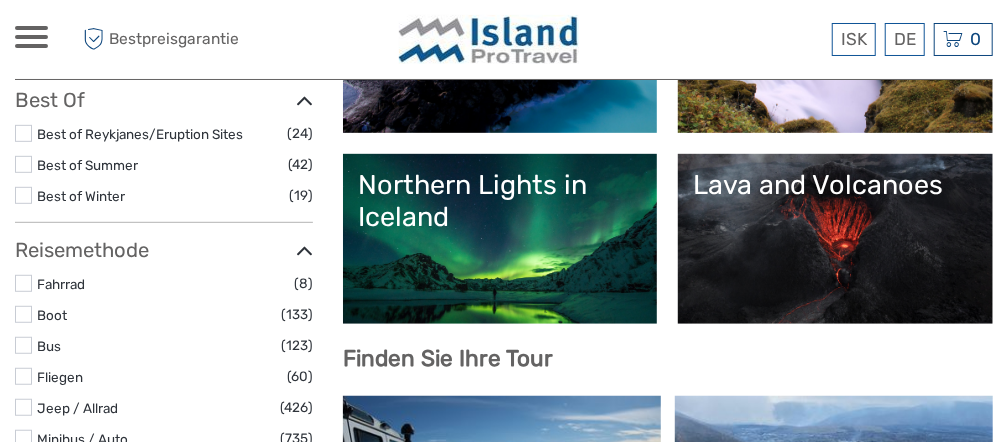scroll, scrollTop: 200, scrollLeft: 0, axis: vertical 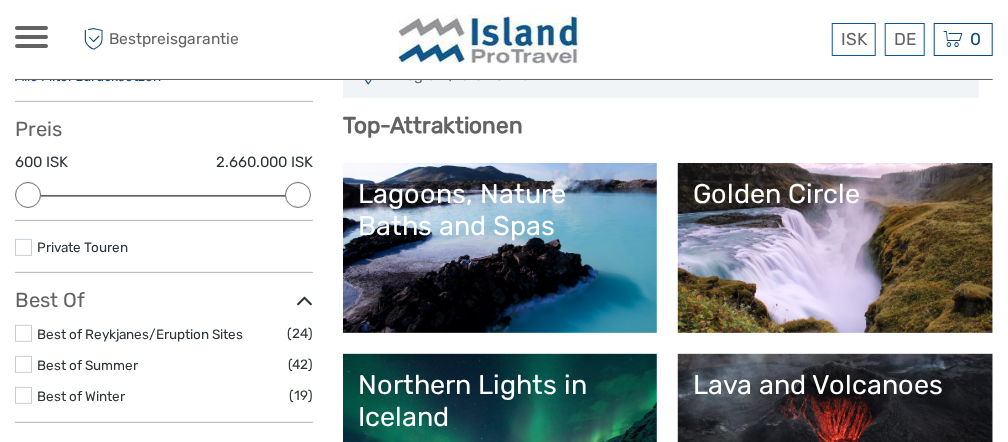 click on "Lagoons, Nature Baths and Spas" at bounding box center (500, 210) 